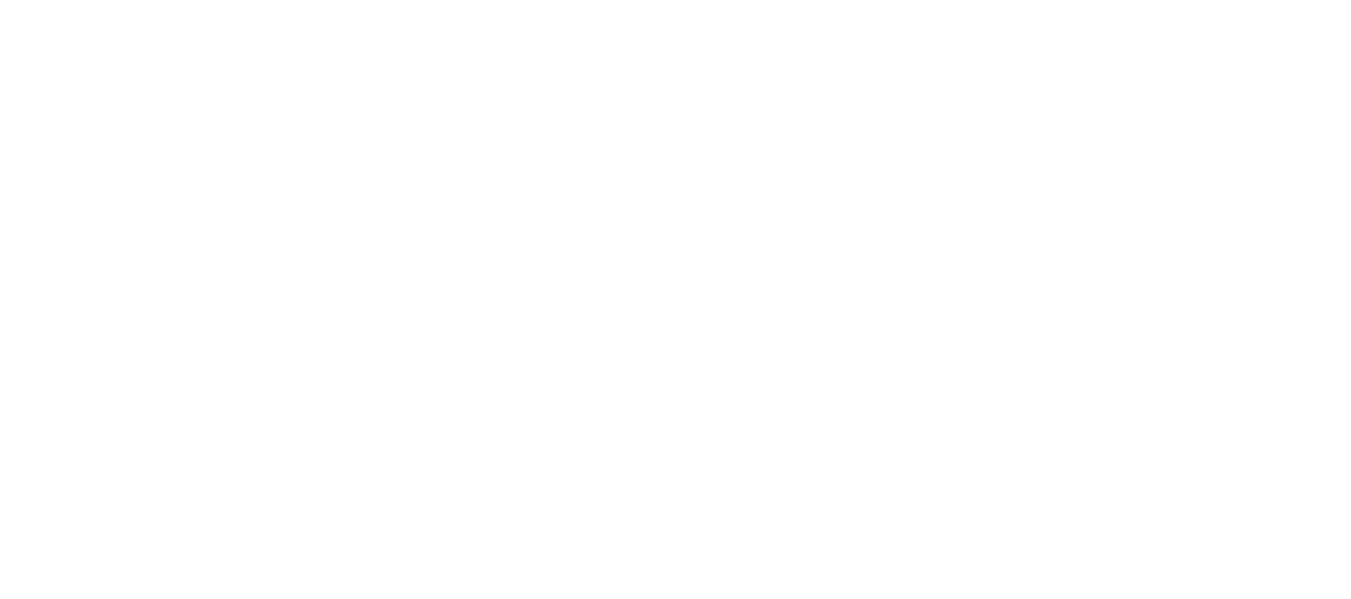 scroll, scrollTop: 0, scrollLeft: 0, axis: both 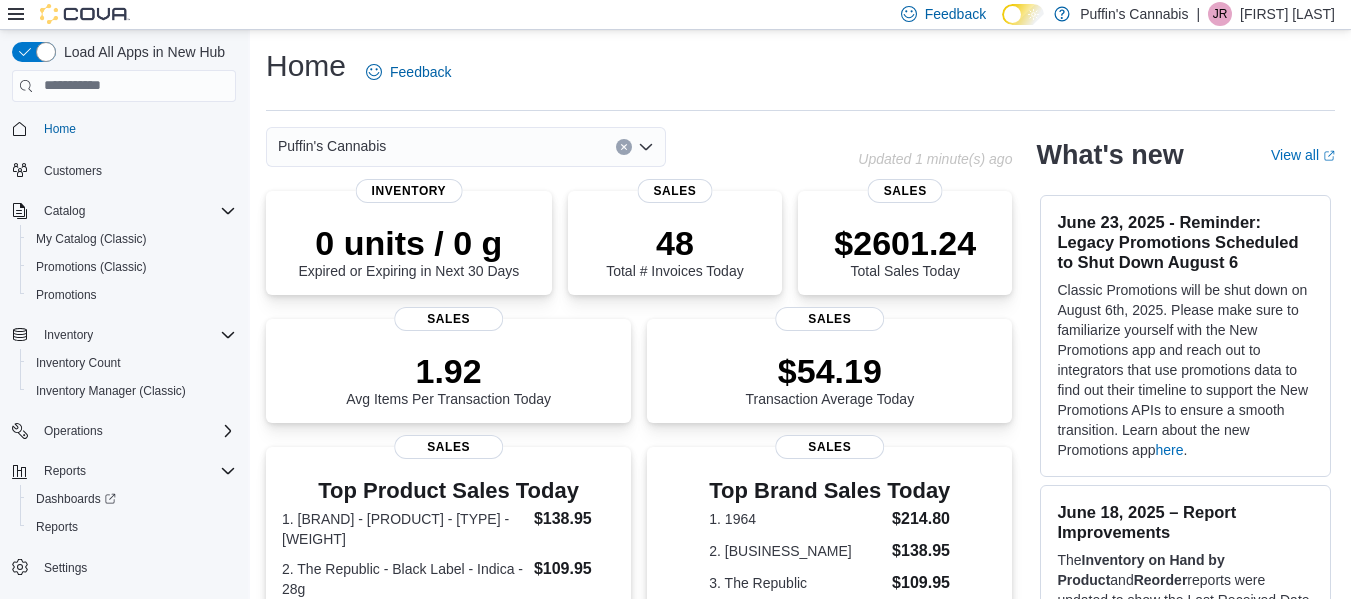 click on "Home Feedback" at bounding box center [800, 72] 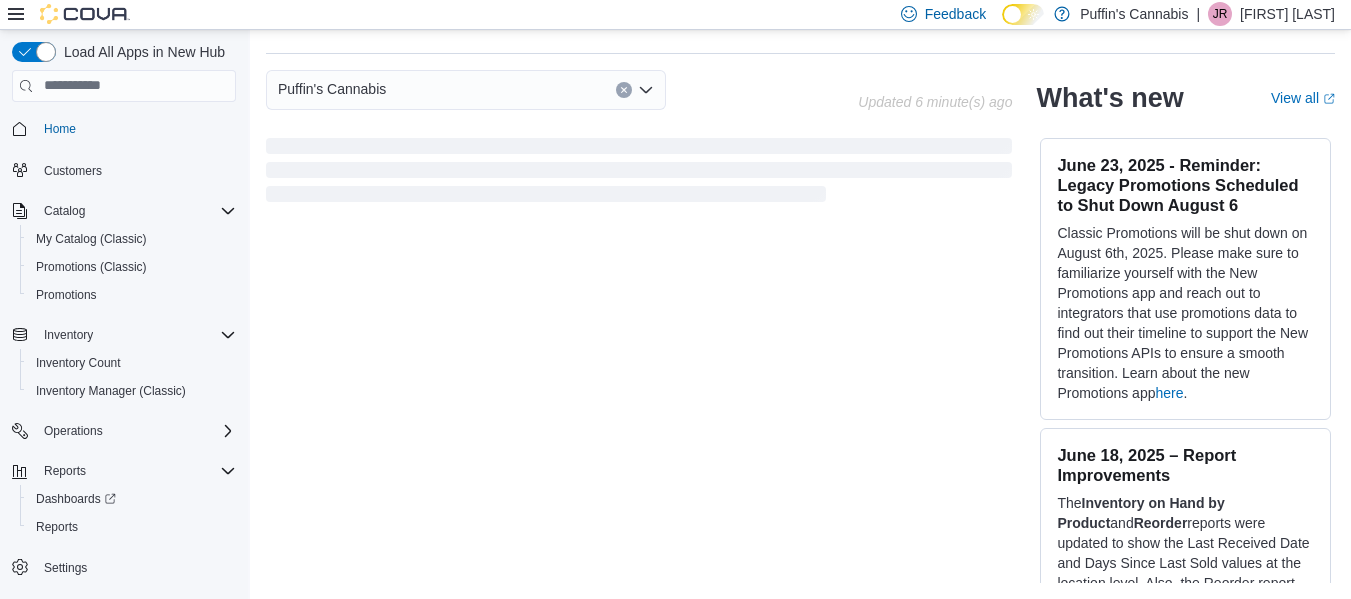 scroll, scrollTop: 610, scrollLeft: 0, axis: vertical 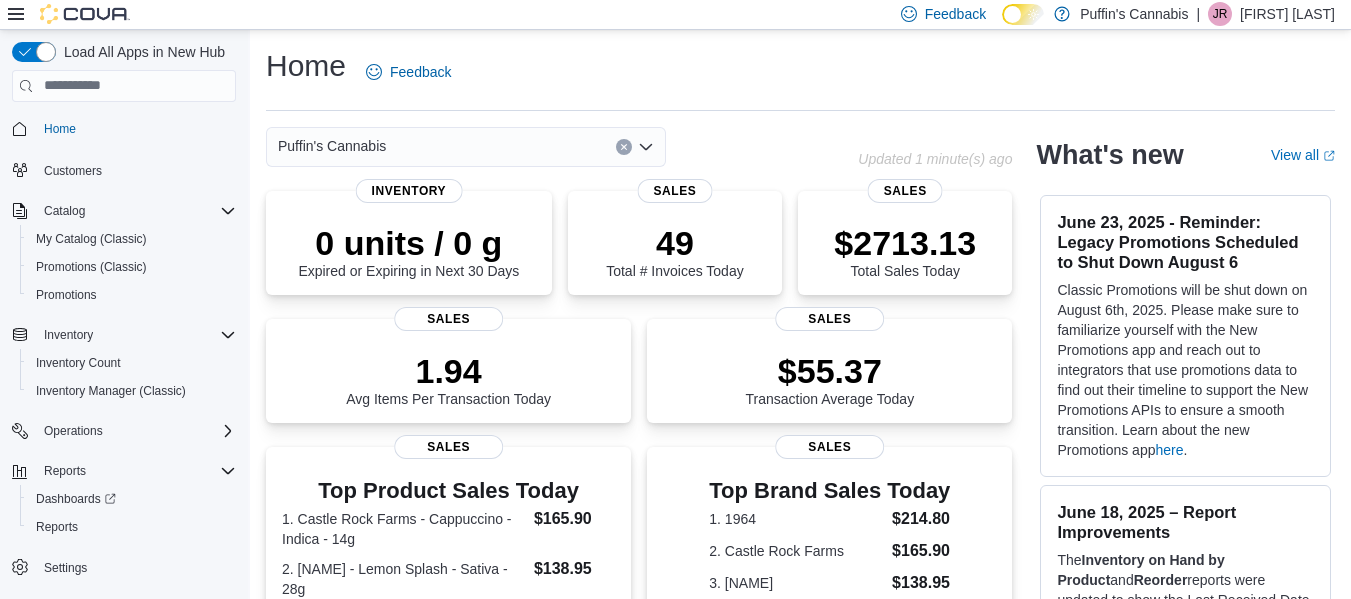 click on "Puffin's Cannabis" at bounding box center (562, 147) 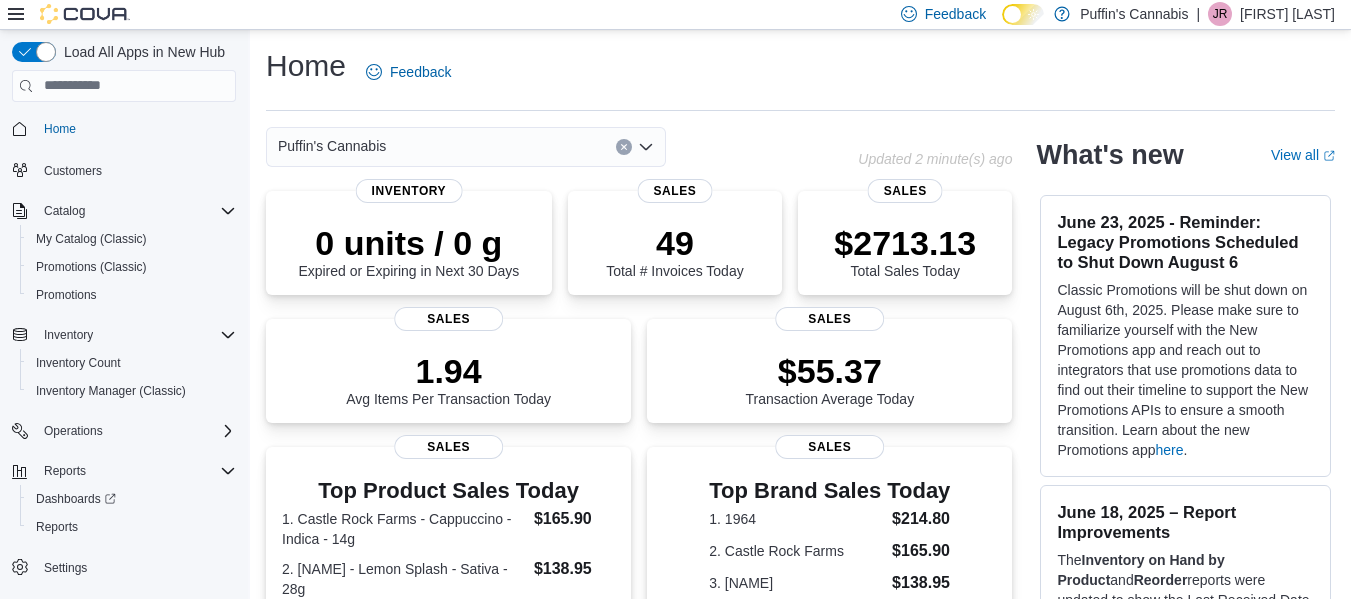 click on "Home Feedback" at bounding box center (800, 78) 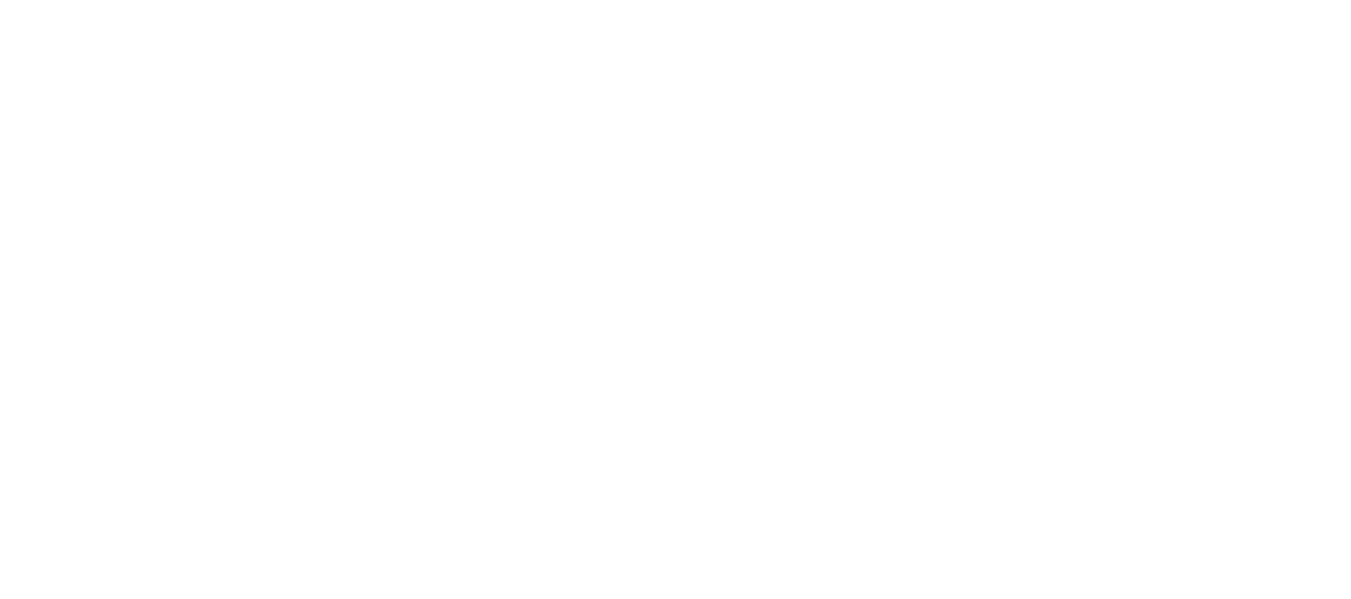 scroll, scrollTop: 0, scrollLeft: 0, axis: both 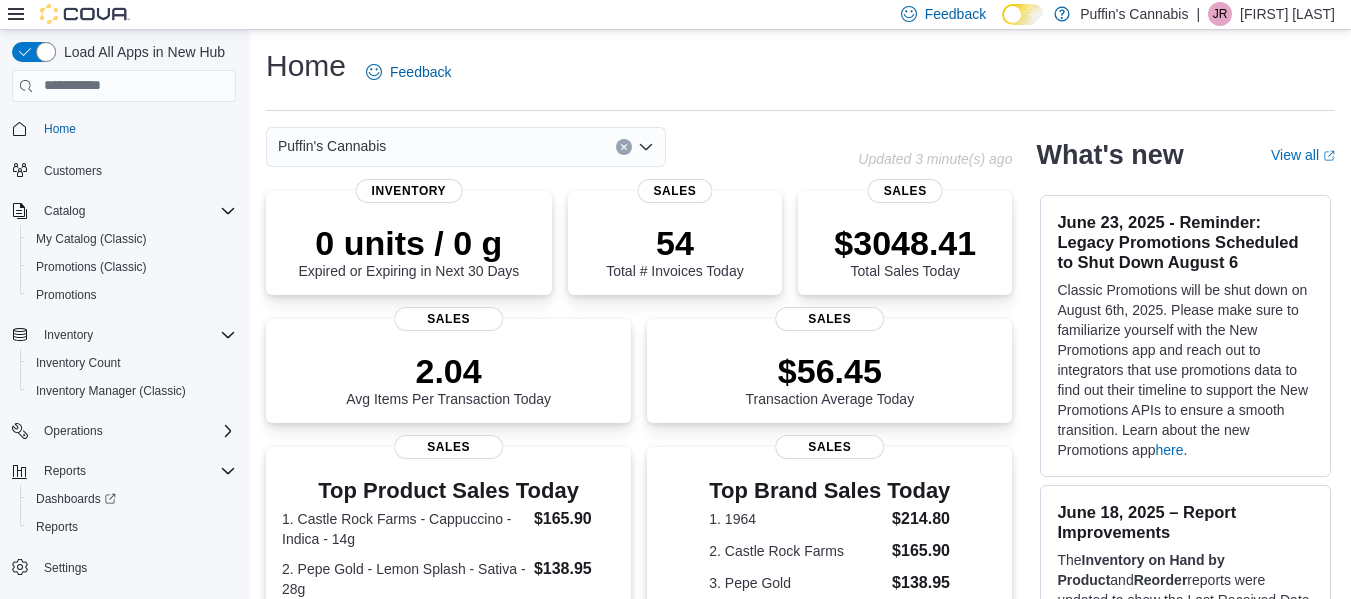click on "Home Feedback Puffin's Cannabis Updated 3 minute(s) ago 0 units / 0 g Expired or Expiring in Next 30 Days Inventory 54 Total # Invoices Today Sales $3048.41 Total Sales Today Sales 2.04 Avg Items Per Transaction Today Sales $56.45 Transaction Average Today Sales Top Product Sales Today 1. Castle Rock Farms - Cappuccino - Indica - 14g $165.90 2. Pepe Gold - Lemon Splash - Sativa - 28g $138.95 3. The Republic - Black Label - Indica - 28g $109.95 4. 1964 - Mix 'n Match Variety Pack - Hybrid - 14g $109.95 5. 1964 - Organic Comatose | Indica Dom - 3.5g $104.85 Sales Top Brand Sales Today 1. 1964 $214.80 2. Castle Rock Farms $165.90 3. Pepe Gold $138.95 4. Back Forty $122.75 5. The Republic $109.95 Sales Average Transactions per Hour Sales What's new View all (opens in a new tab or window) June 23, 2025 - Reminder: Legacy Promotions Scheduled to Shut Down August 6 here . June 18, 2025 – Report Improvements The  Inventory on Hand by Product  and  Reorder Promotions  and  Inventory Count Search will now  only  TIP:" at bounding box center [800, 619] 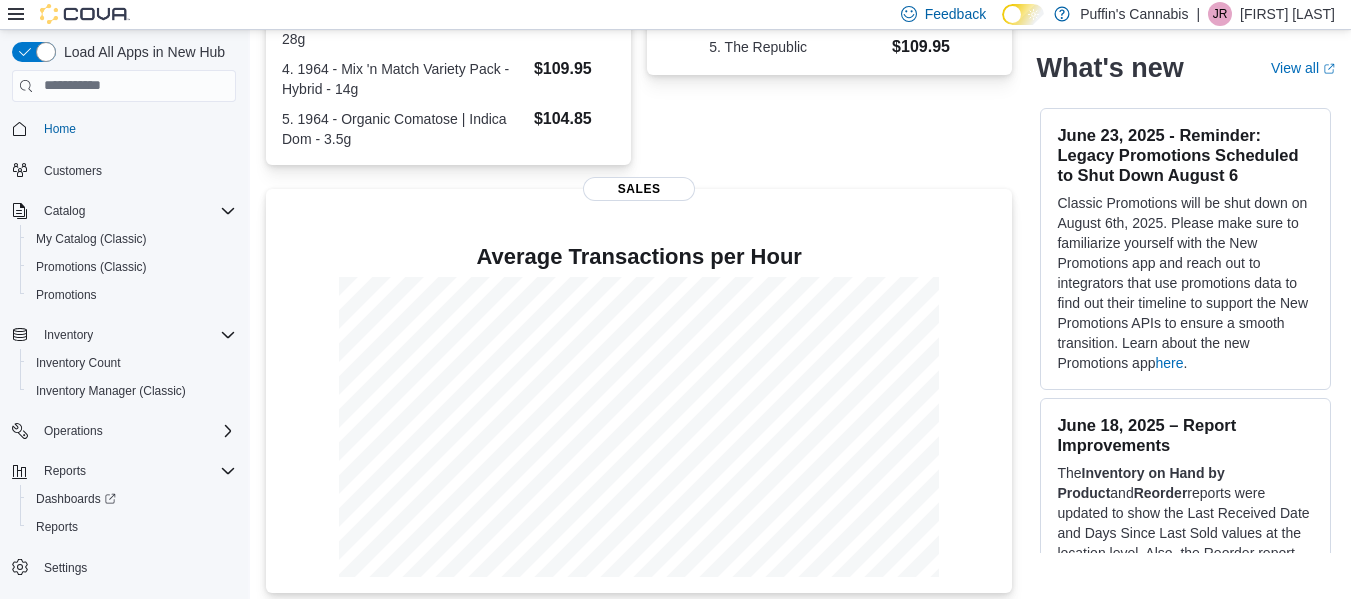 scroll, scrollTop: 610, scrollLeft: 0, axis: vertical 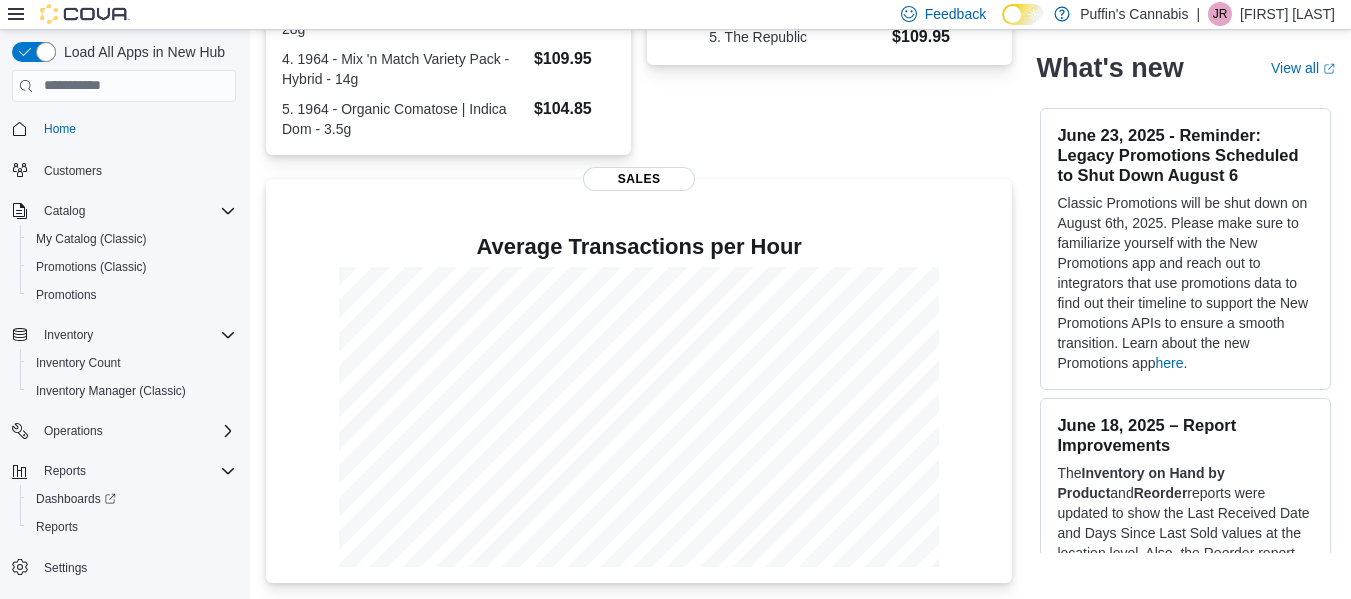 click on "Top Brand Sales Today 1. 1964 $214.80 2. Castle Rock Farms $165.90 3. Pepe Gold $138.95 4. Back Forty $122.75 5. The Republic $109.95 Sales" at bounding box center [829, -4] 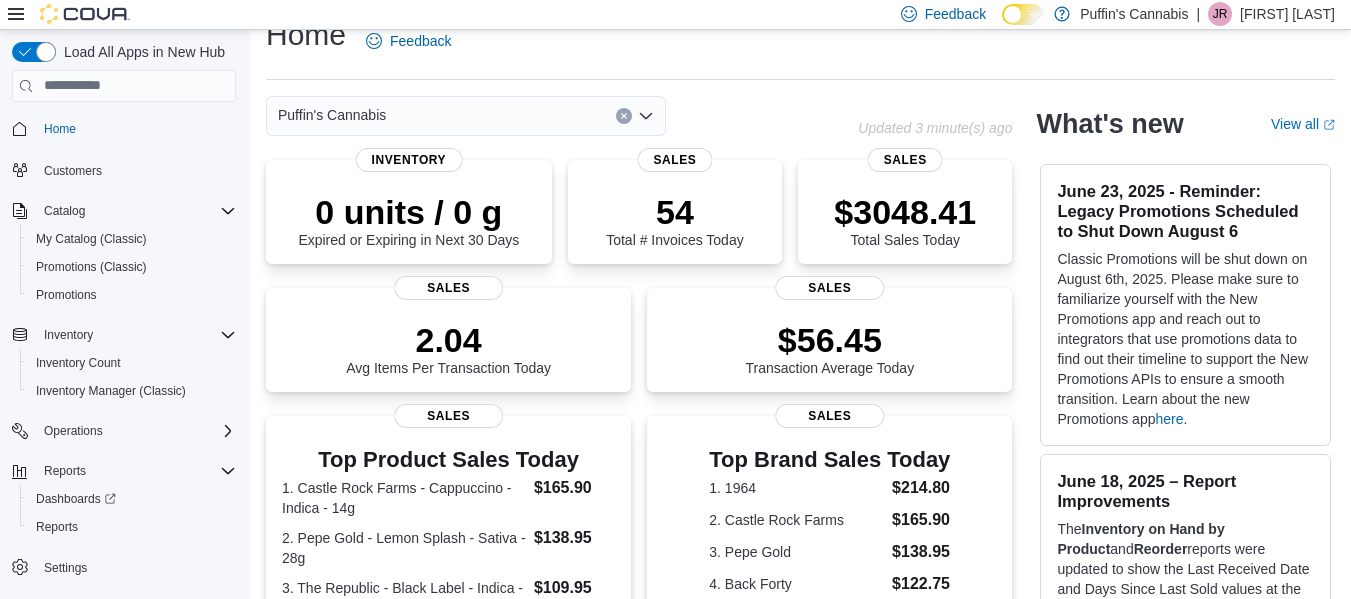 scroll, scrollTop: 0, scrollLeft: 0, axis: both 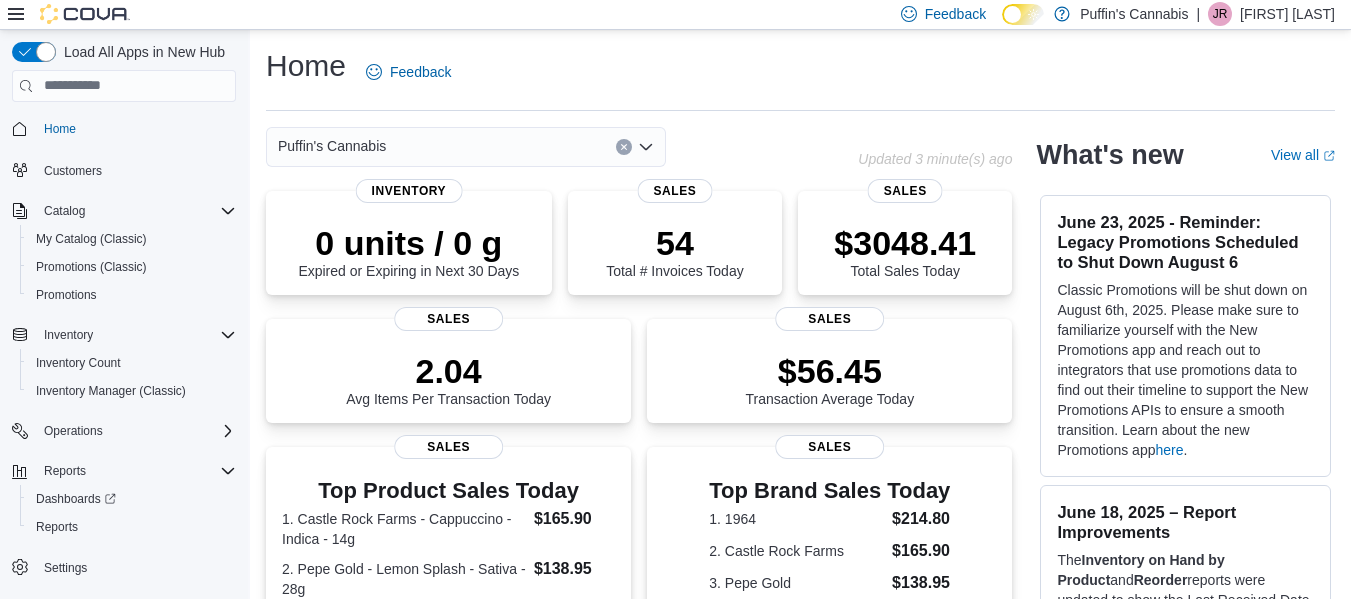 click on "Home Feedback" at bounding box center (800, 72) 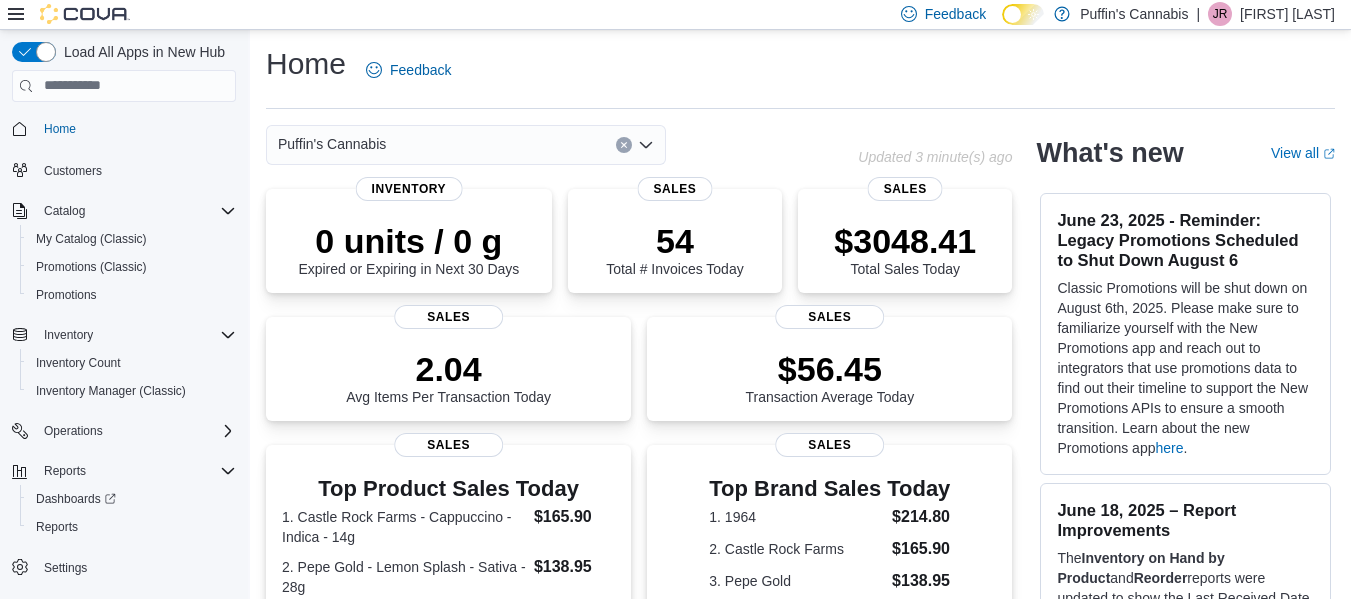 scroll, scrollTop: 0, scrollLeft: 0, axis: both 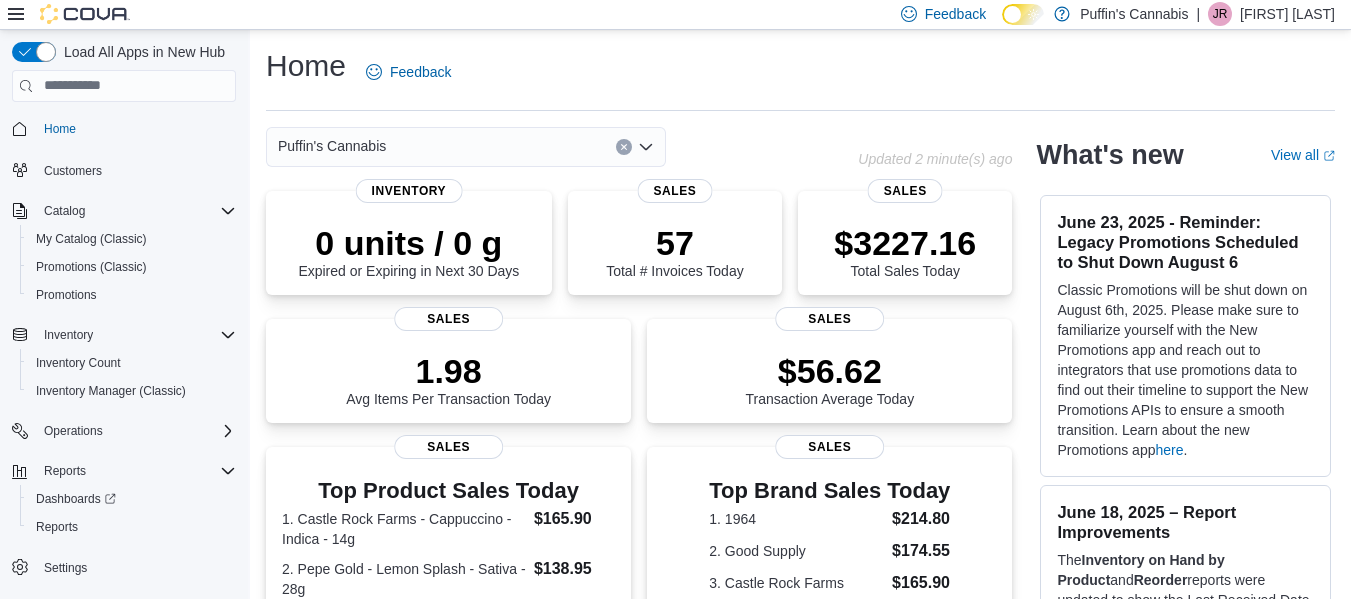 click on "Home Feedback Puffin's Cannabis Updated 2 minute(s) ago 0 units / 0 g Expired or Expiring in Next 30 Days Inventory 57 Total # Invoices Today Sales $3227.16 Total Sales Today Sales 1.98 Avg Items Per Transaction Today Sales $56.62 Transaction Average Today Sales Top Product Sales Today 1. Castle Rock Farms - Cappuccino - Indica - 14g $165.90 2. Pepe Gold - Lemon Splash - Sativa - 28g $138.95 3. The Republic - Black Label - Indica - 28g $109.95 4. 1964 - Mix 'n Match Variety Pack - Hybrid - 14g $109.95 5. 1964 - Organic Comatose | Indica Dom - 3.5g $104.85 Sales Top Brand Sales Today 1. 1964 $214.80 2. Good Supply $174.55 3. Castle Rock Farms $165.90 4. Pepe Gold $138.95 5. Jeeter $125.80 Sales Average Transactions per Hour Sales What's new View all (opens in a new tab or window) June 23, 2025 - Reminder: Legacy Promotions Scheduled to Shut Down August 6 here . June 18, 2025 – Report Improvements The  Inventory on Hand by Product  and  Reorder Promotions  and  Inventory Count Search will now  only   every  *" at bounding box center [800, 619] 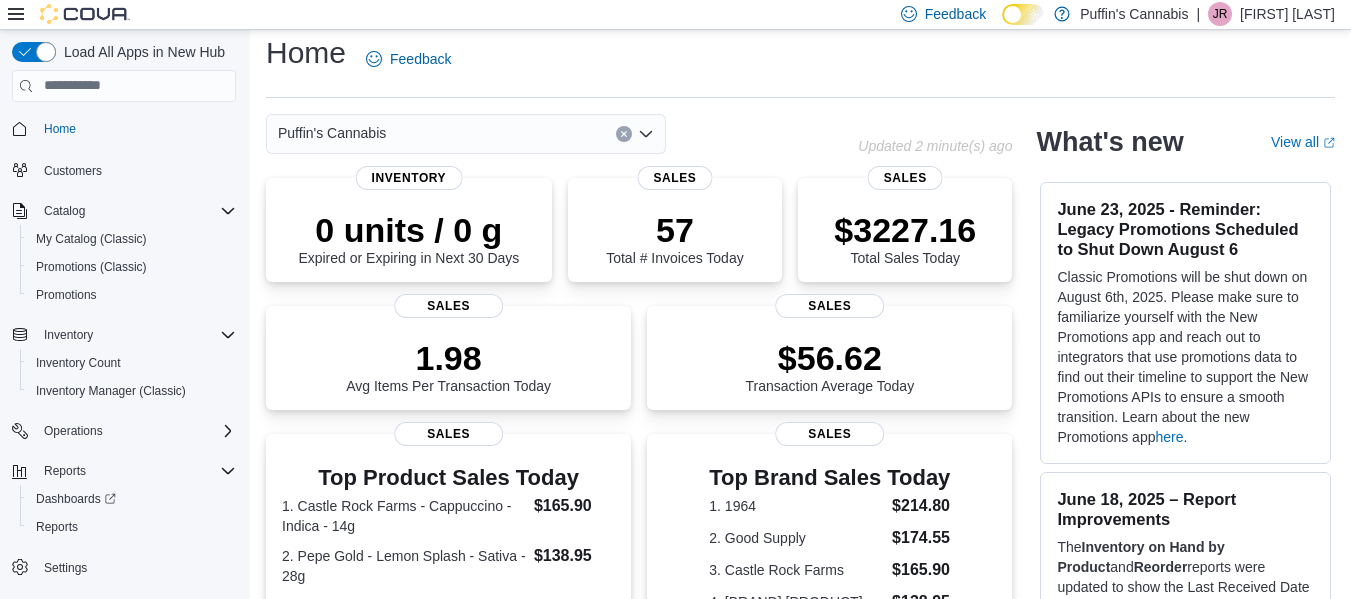 scroll, scrollTop: 0, scrollLeft: 0, axis: both 